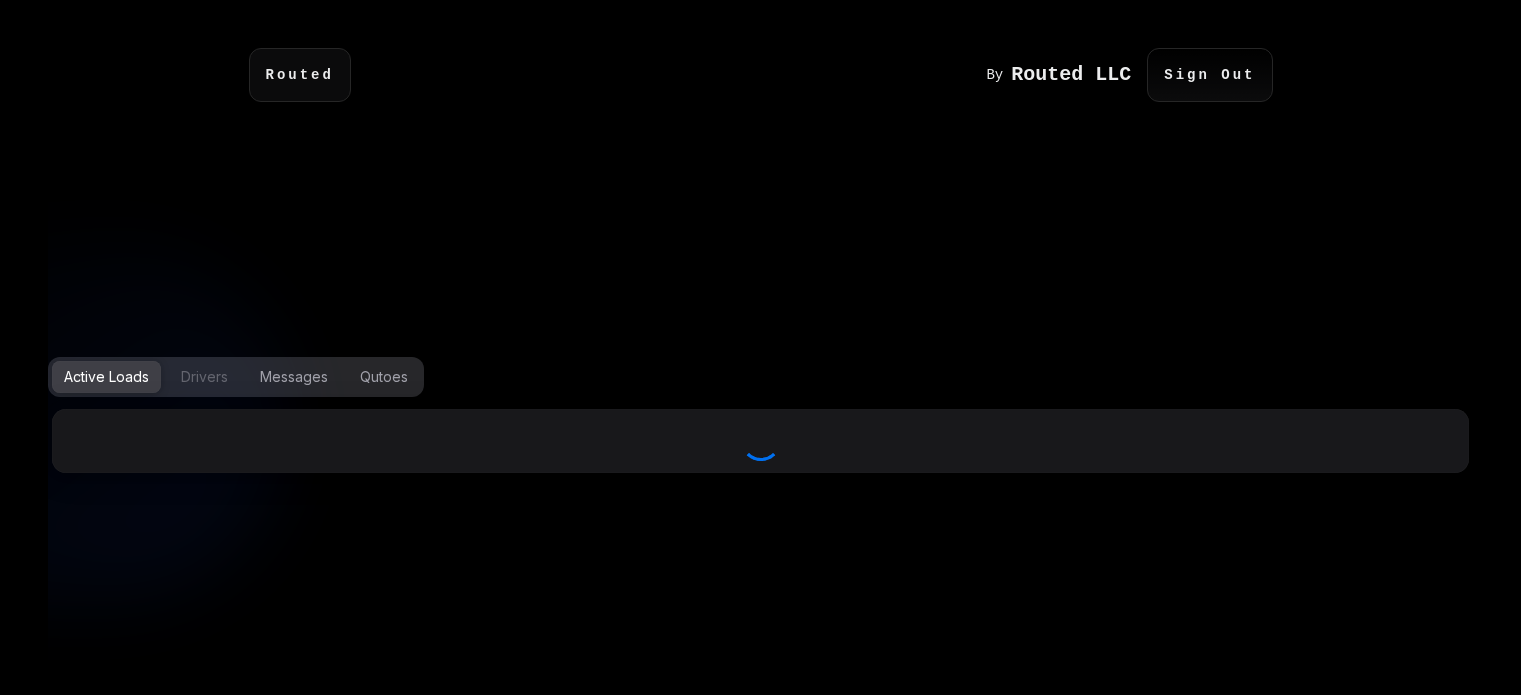 click on "Drivers" at bounding box center (204, 377) 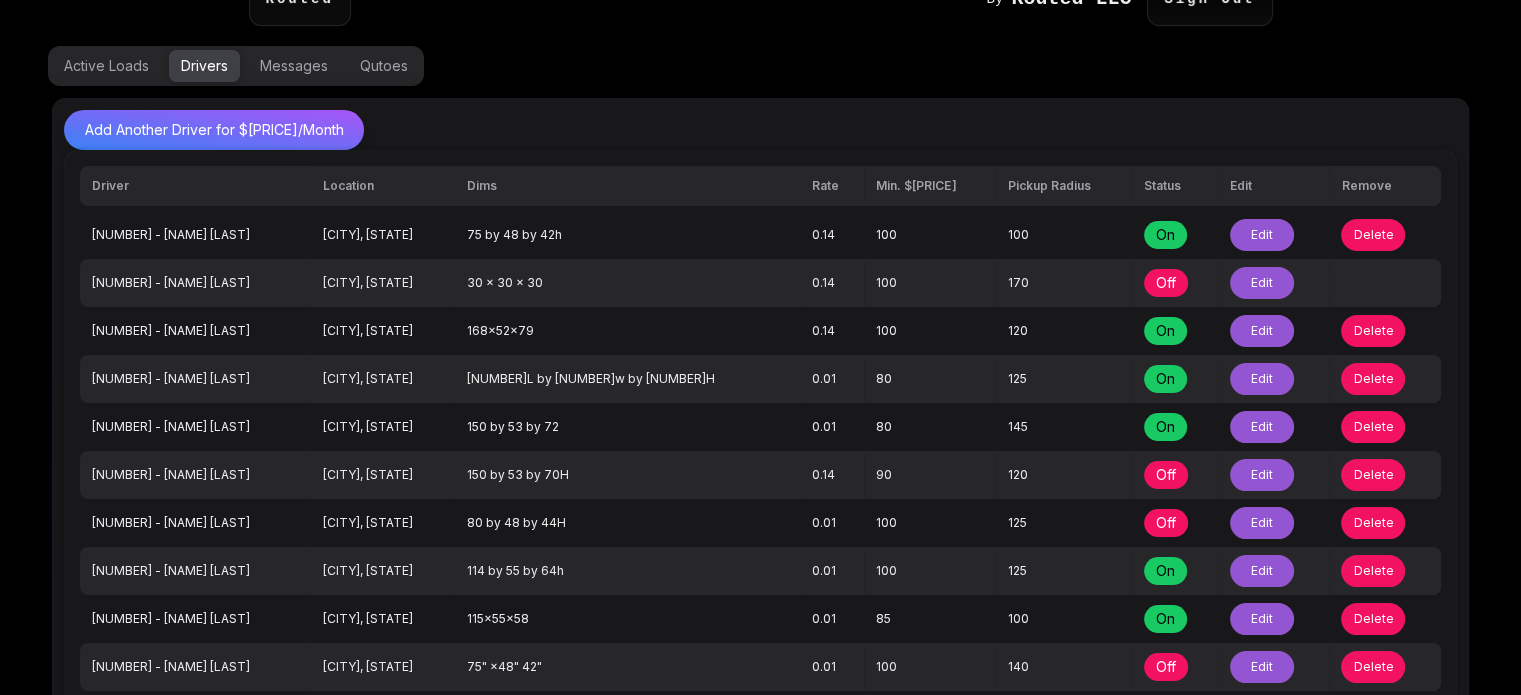 scroll, scrollTop: 159, scrollLeft: 0, axis: vertical 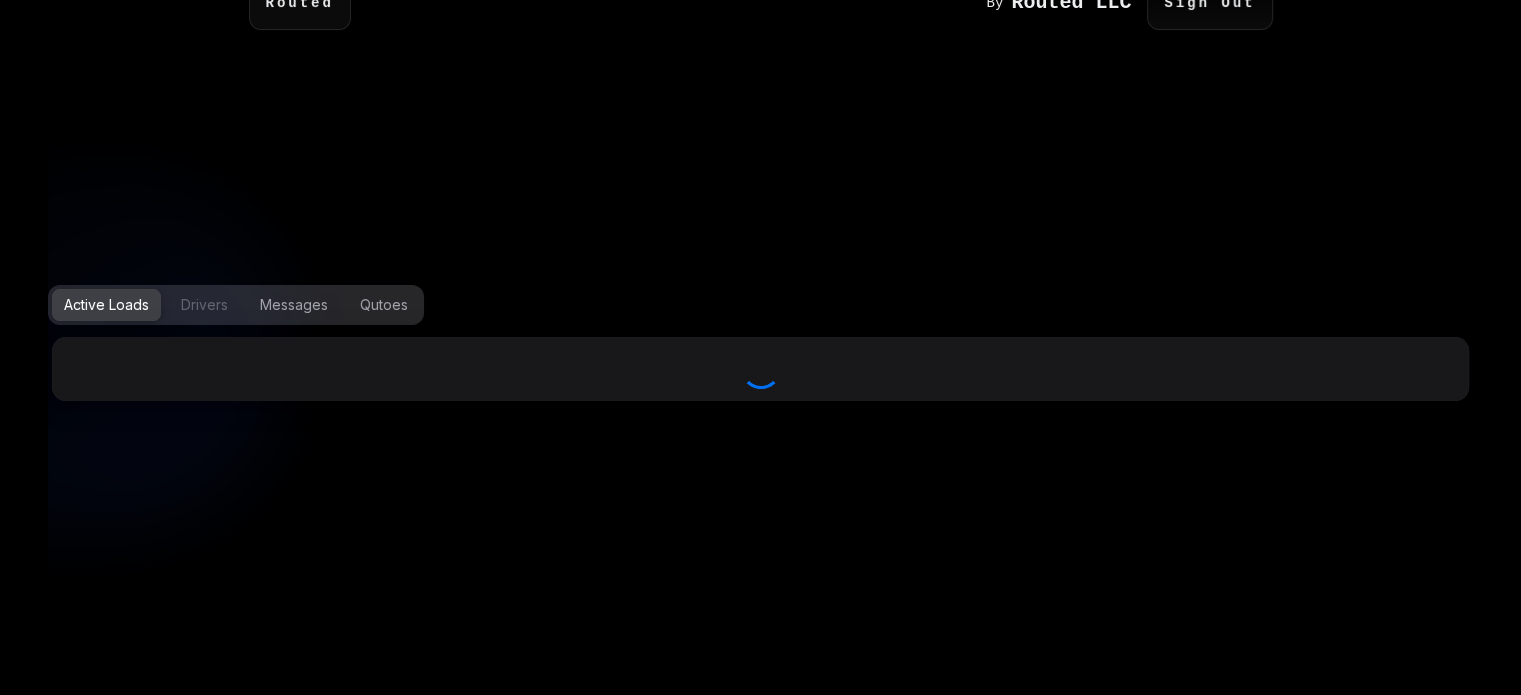 click on "Drivers" at bounding box center [204, 305] 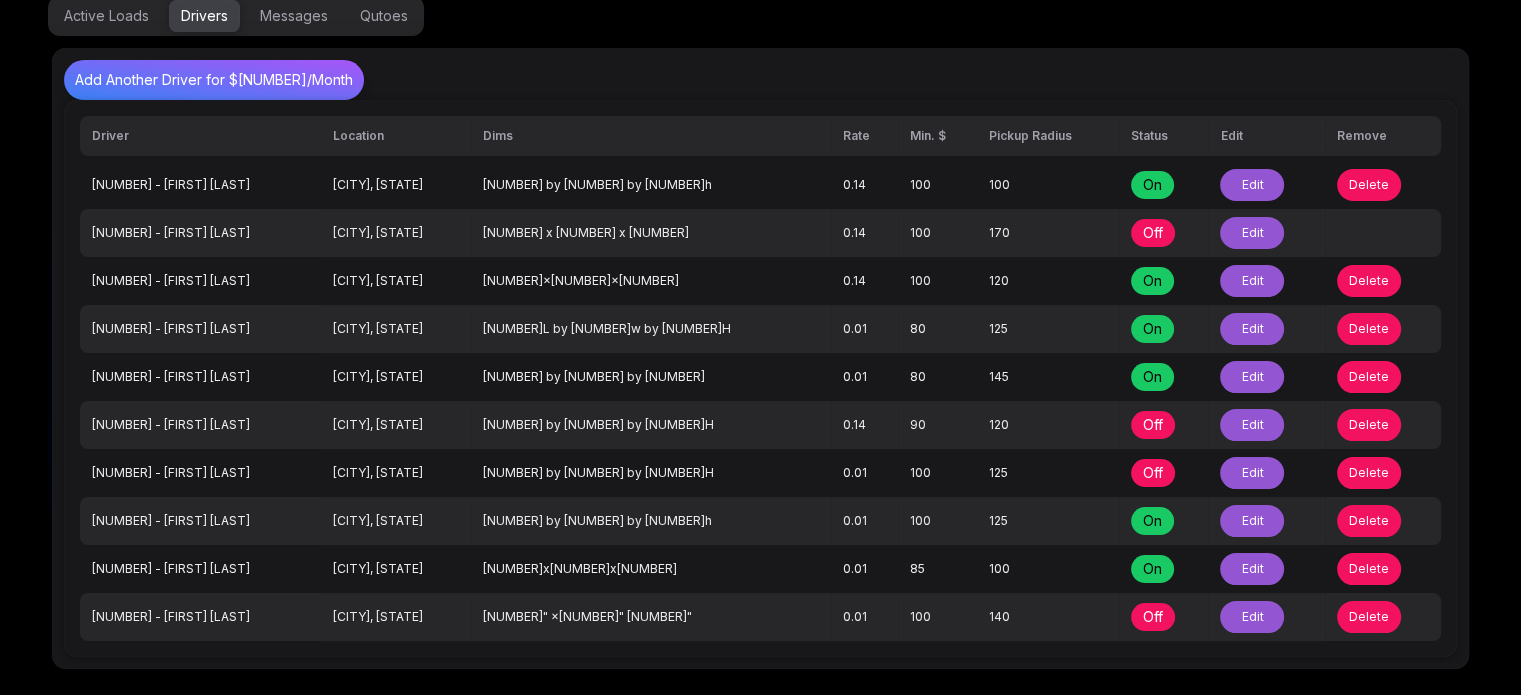 scroll, scrollTop: 159, scrollLeft: 0, axis: vertical 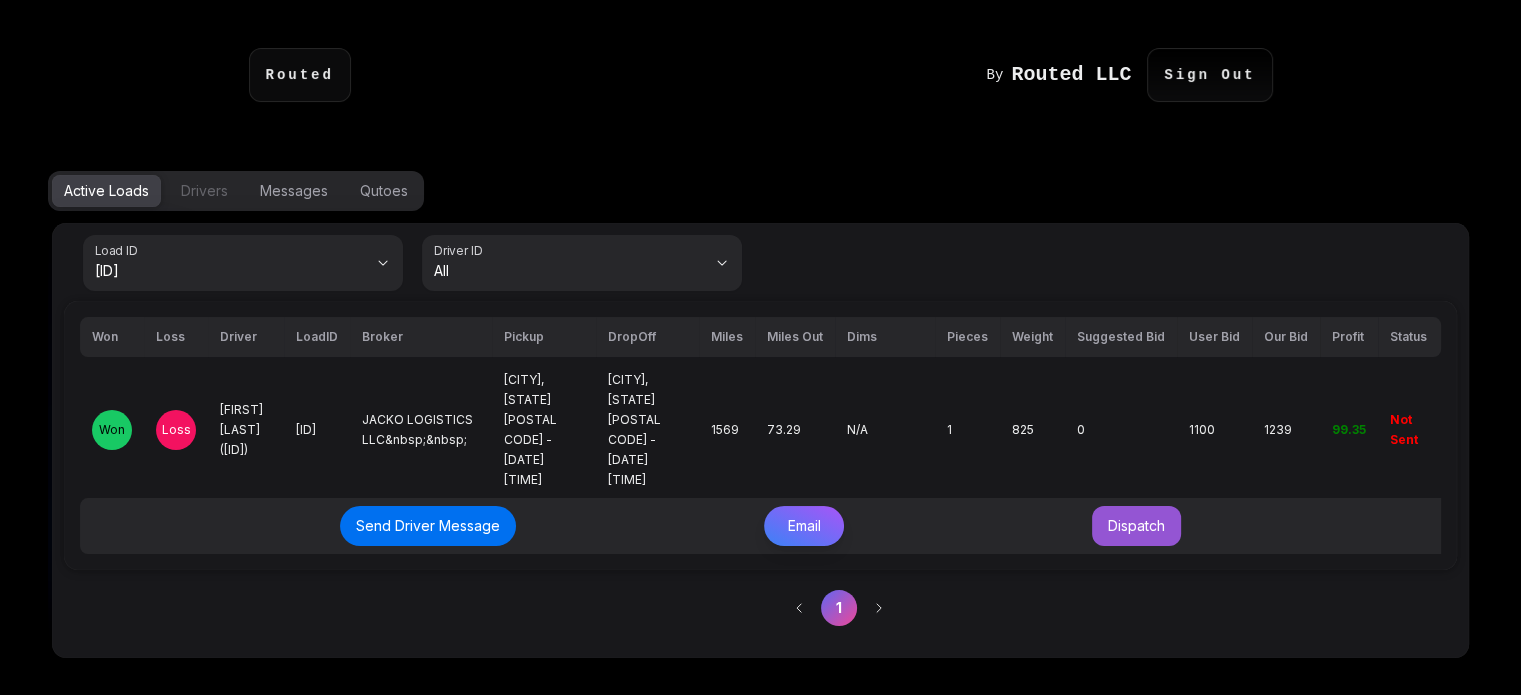 click on "Drivers" at bounding box center (204, 191) 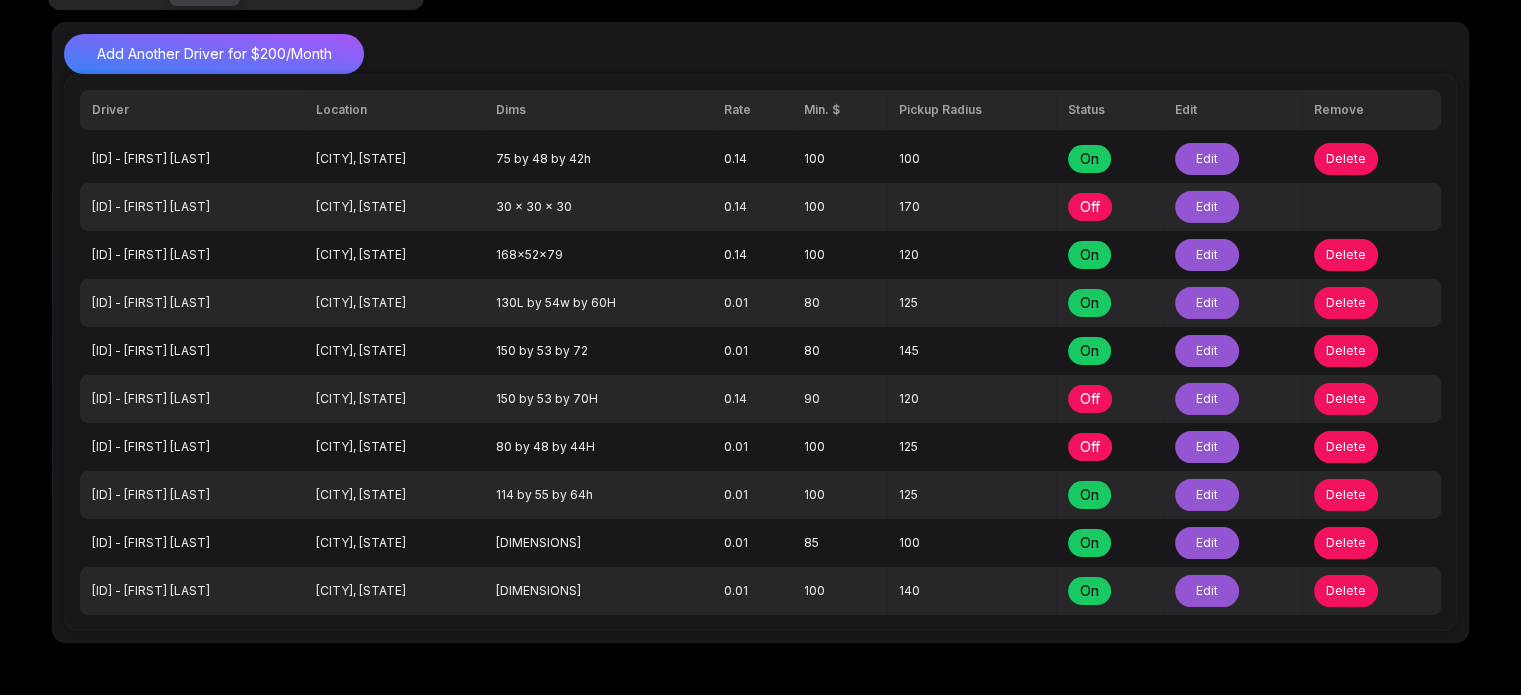 scroll, scrollTop: 159, scrollLeft: 0, axis: vertical 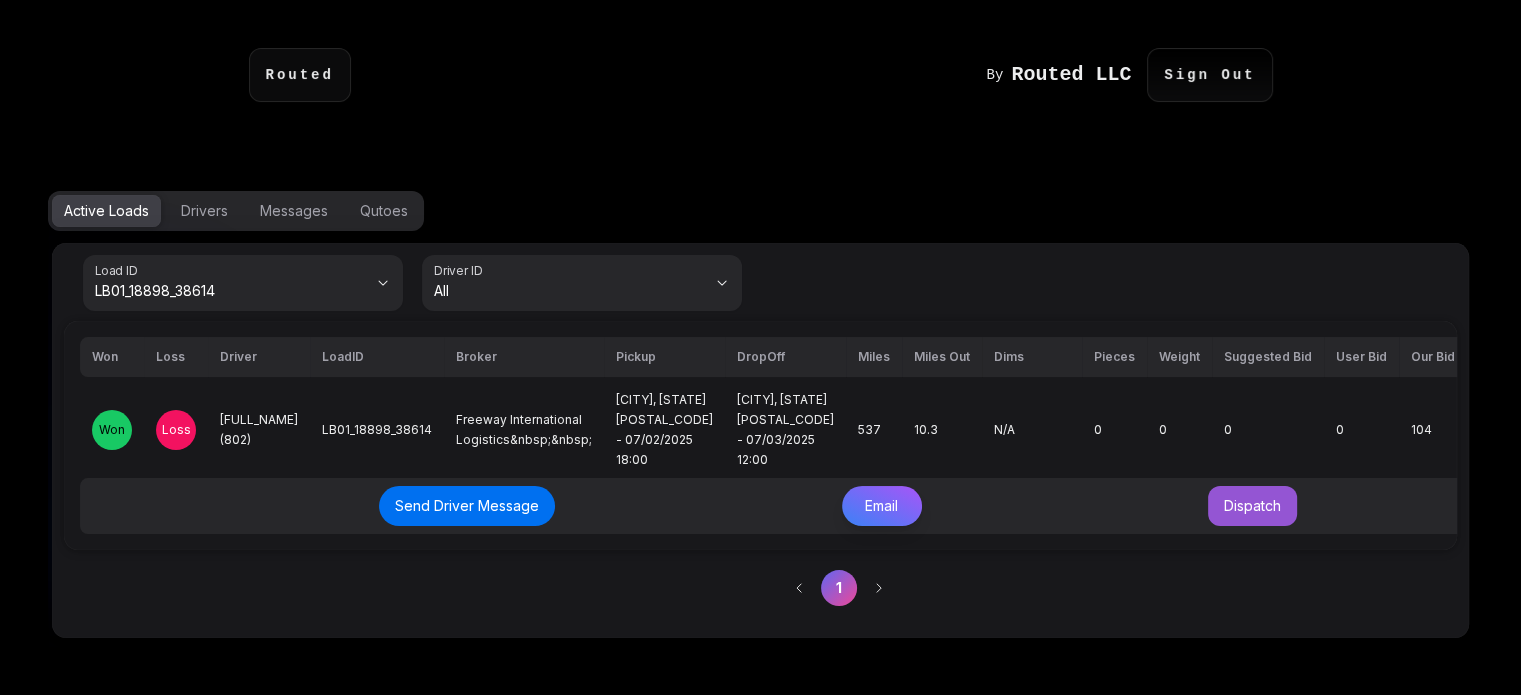 click on "100.67" at bounding box center [1501, 429] 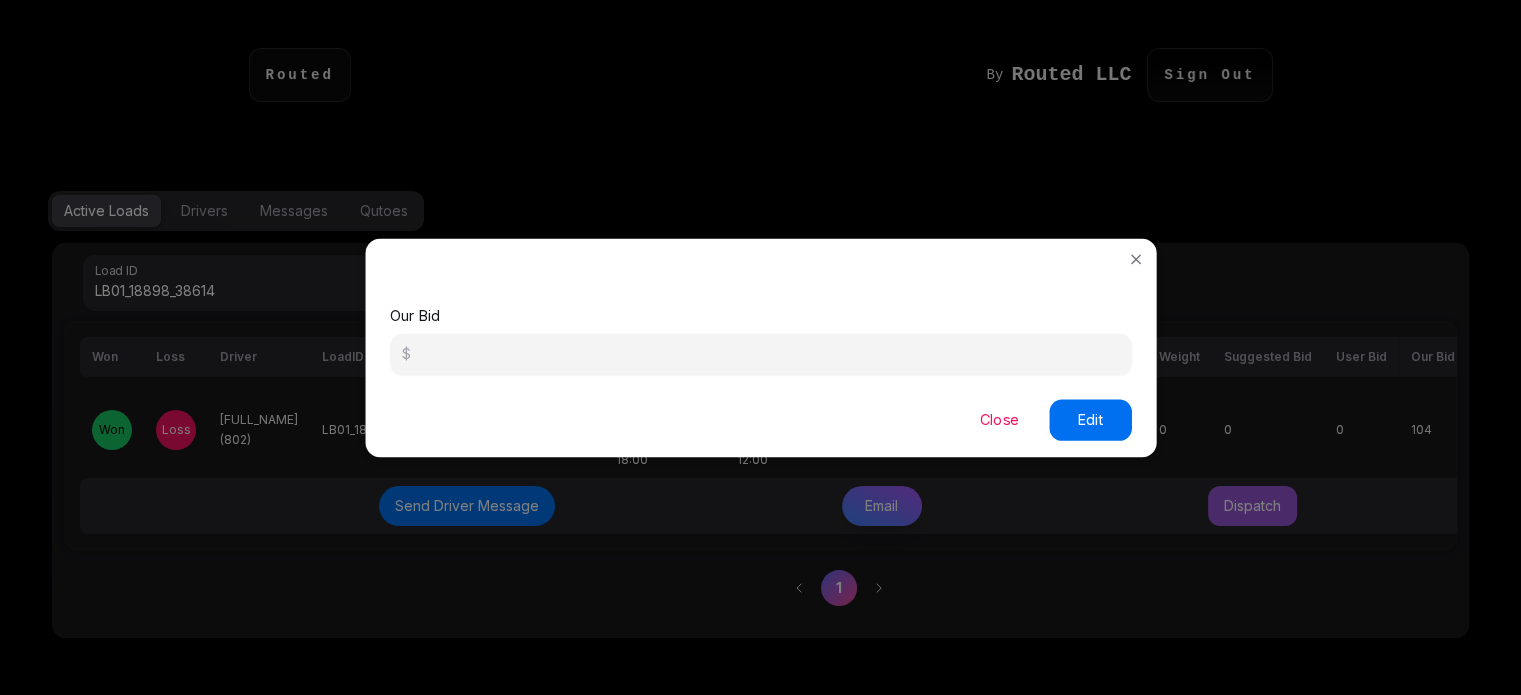 drag, startPoint x: 536, startPoint y: 331, endPoint x: 516, endPoint y: 344, distance: 23.853722 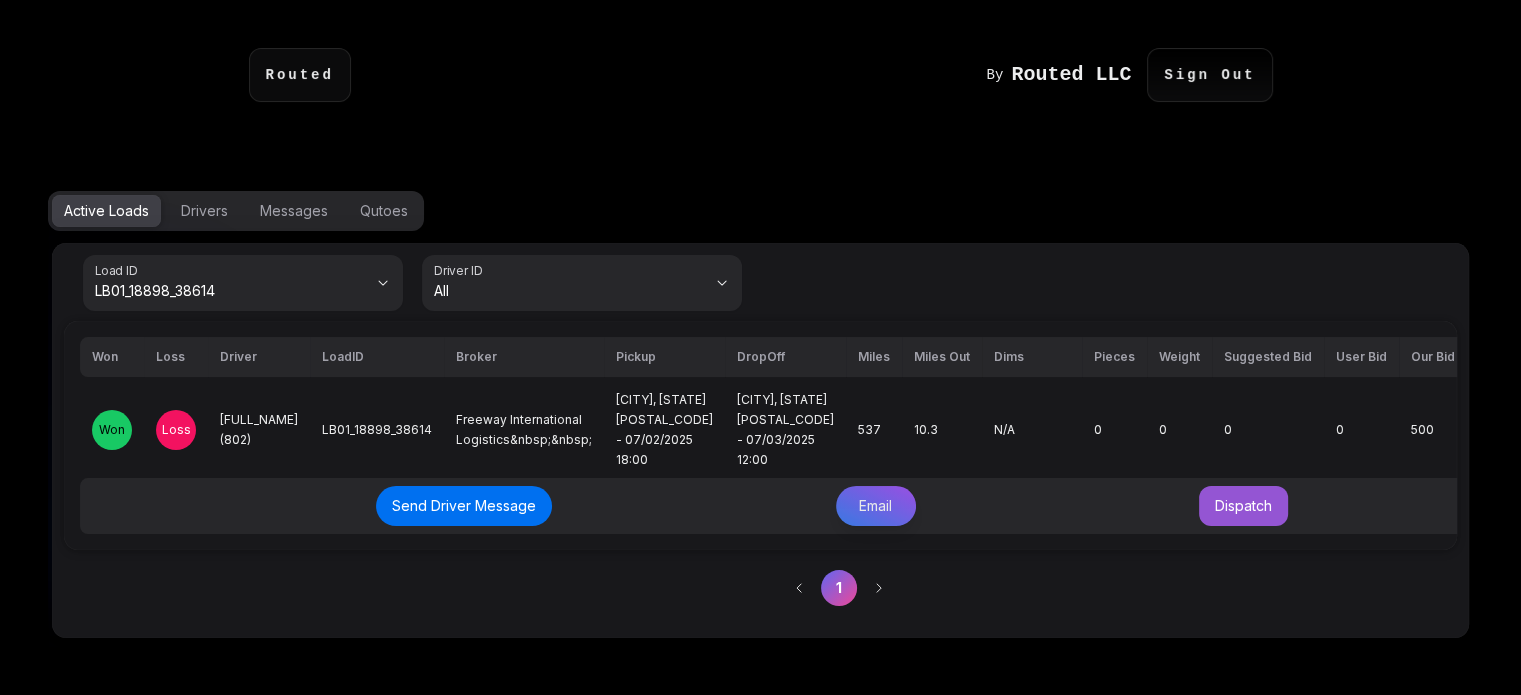 click on "Email" at bounding box center (876, 506) 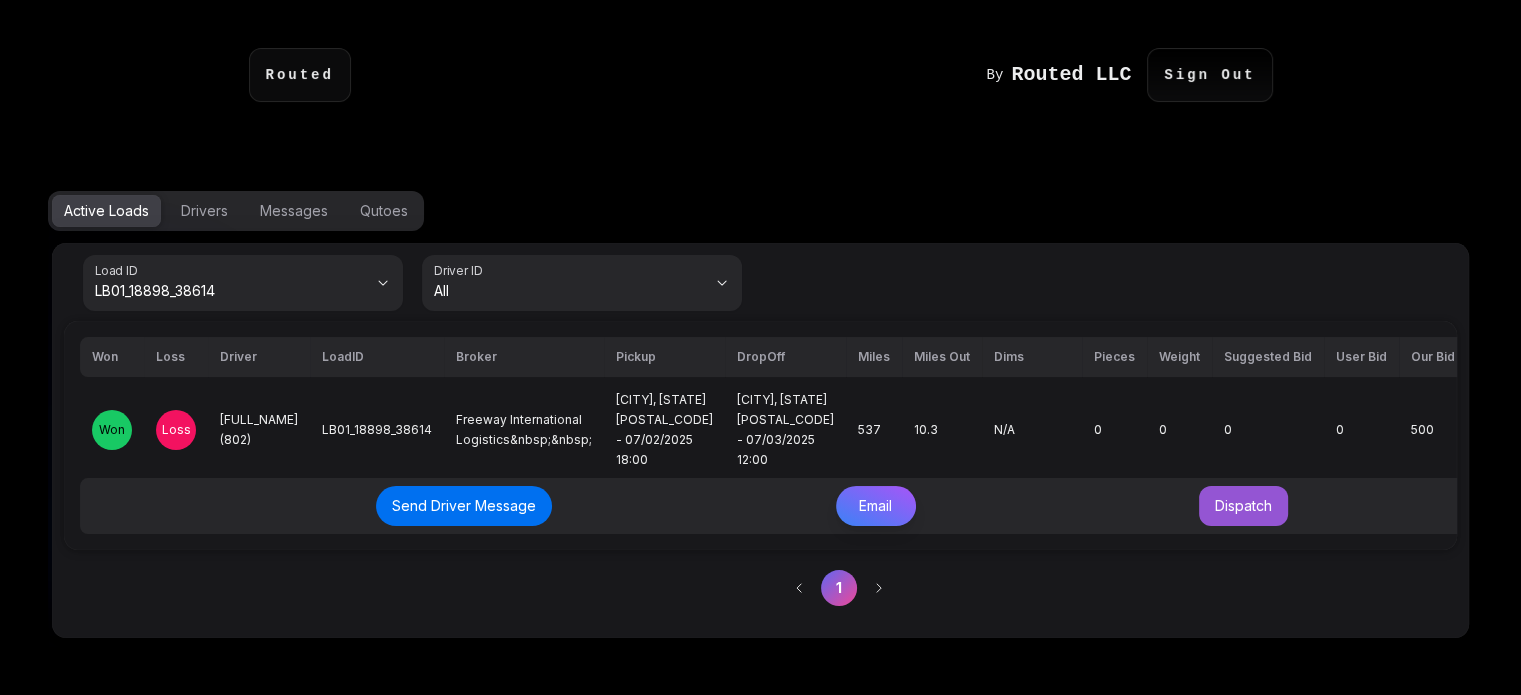 click on "Send Email" at bounding box center [1077, 493] 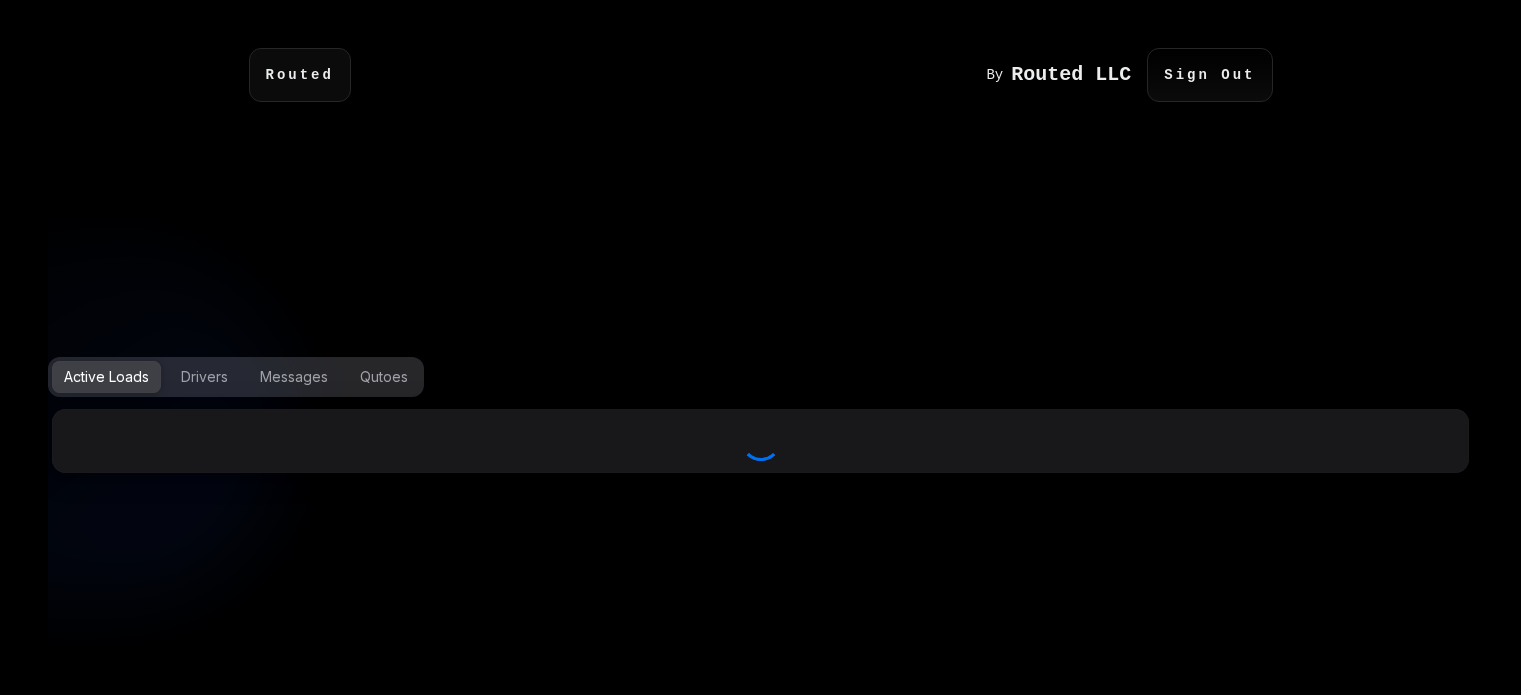 scroll, scrollTop: 0, scrollLeft: 0, axis: both 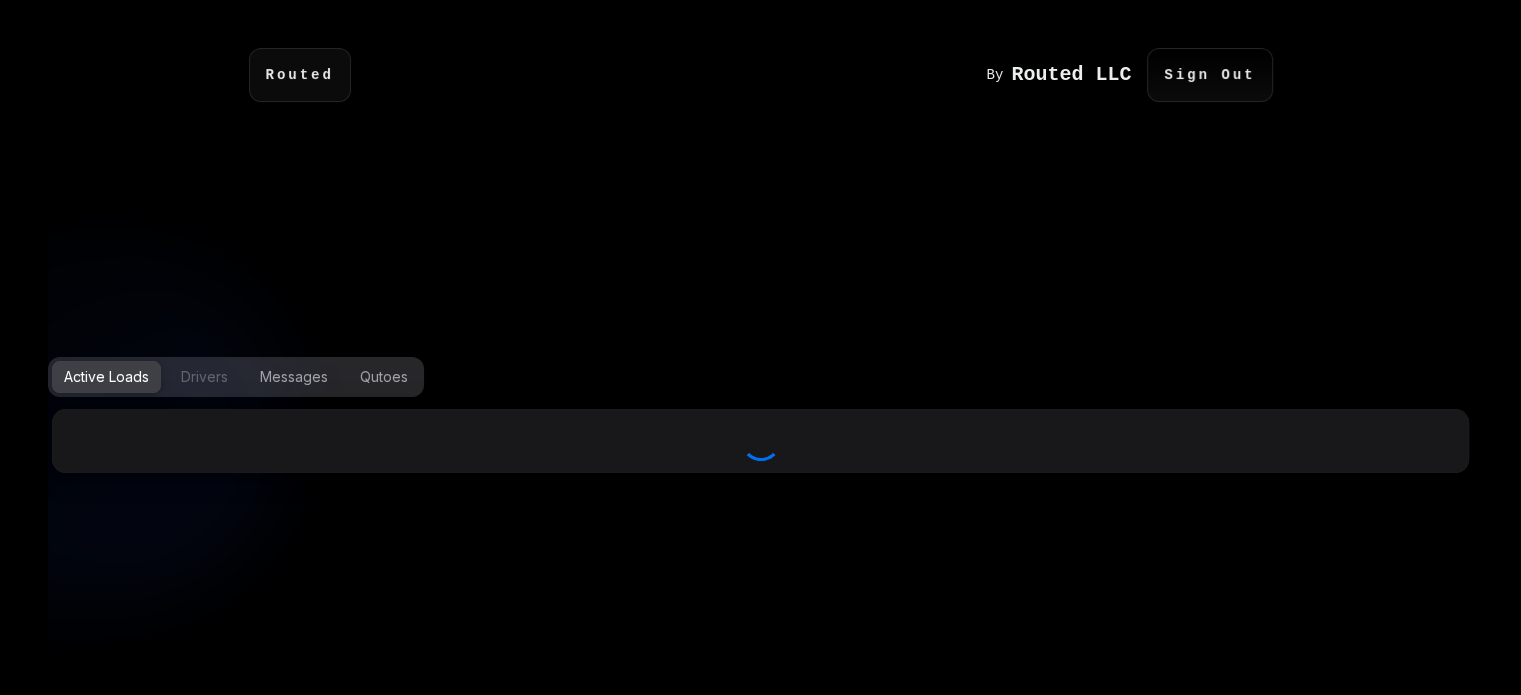 click on "Drivers" at bounding box center (204, 377) 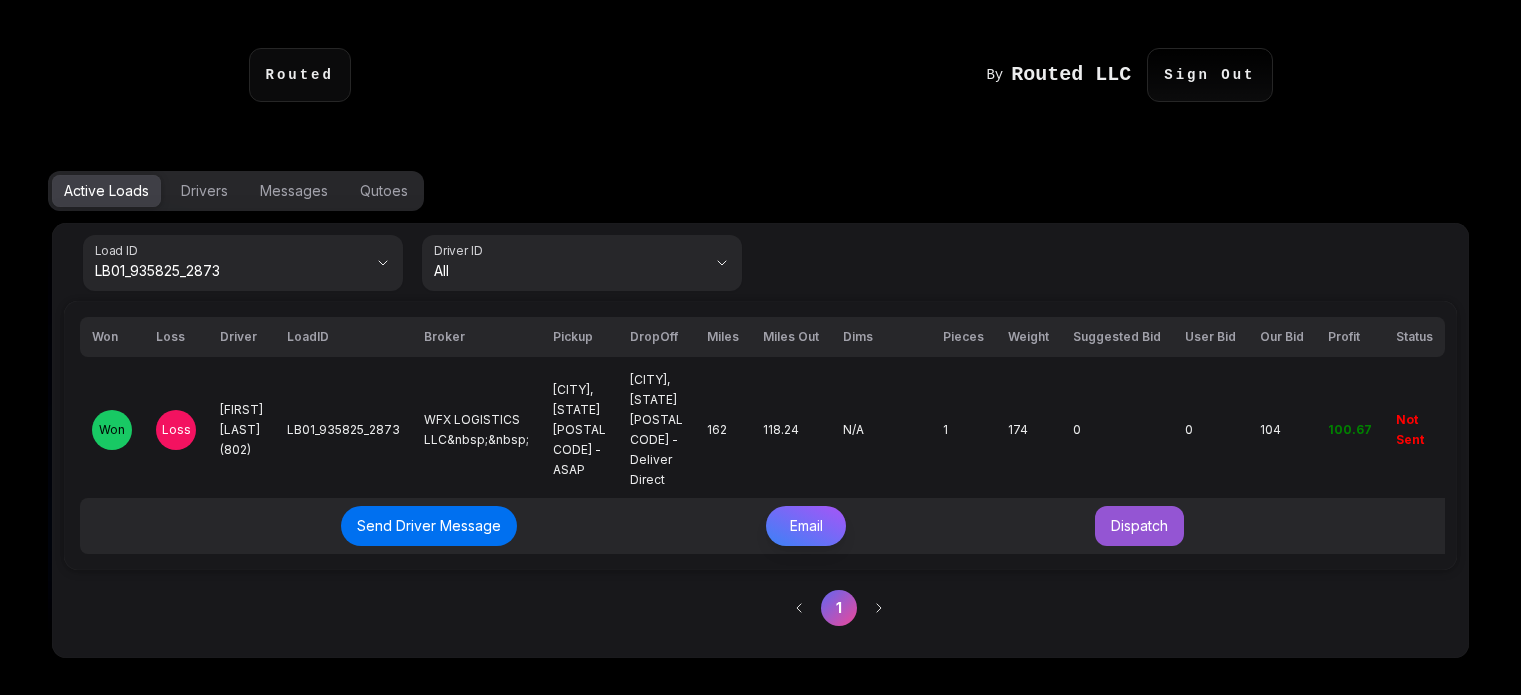 scroll, scrollTop: 0, scrollLeft: 0, axis: both 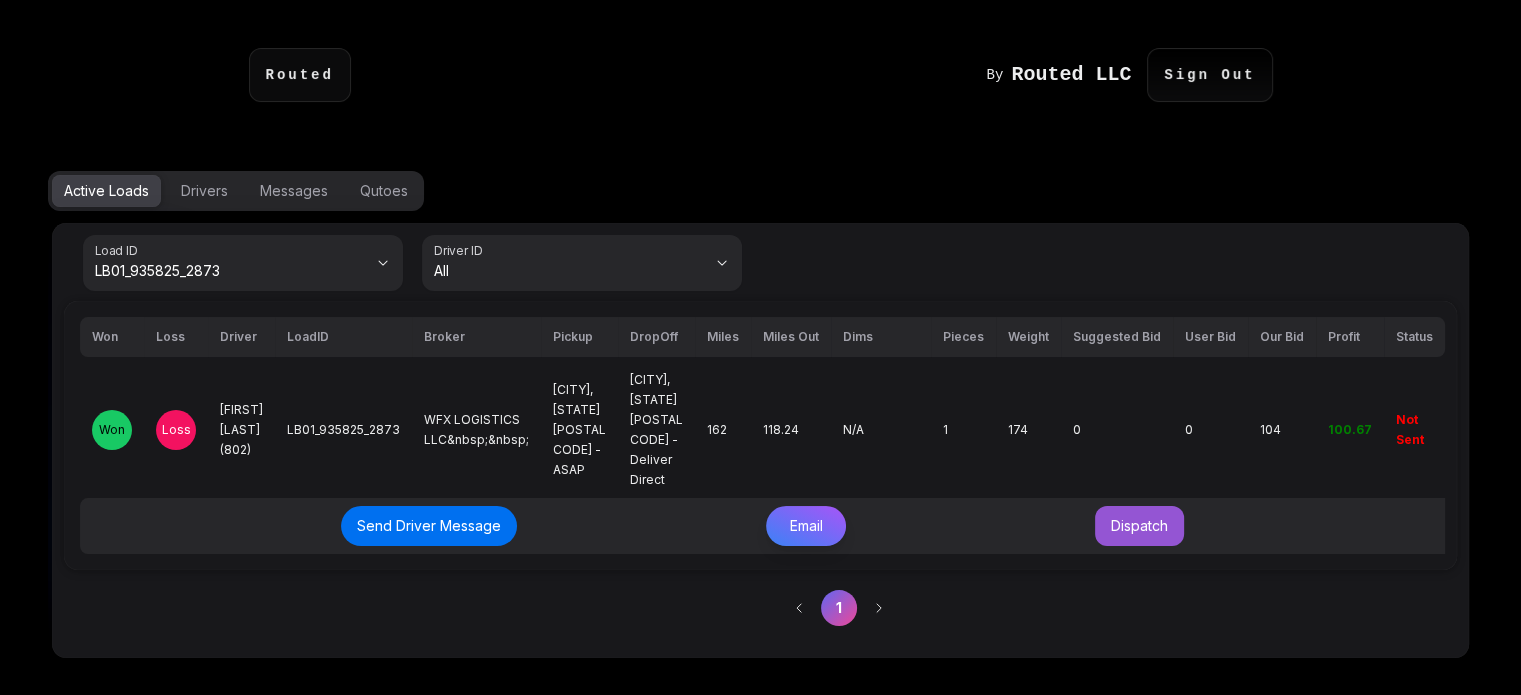 click on "100.67" at bounding box center (1350, 429) 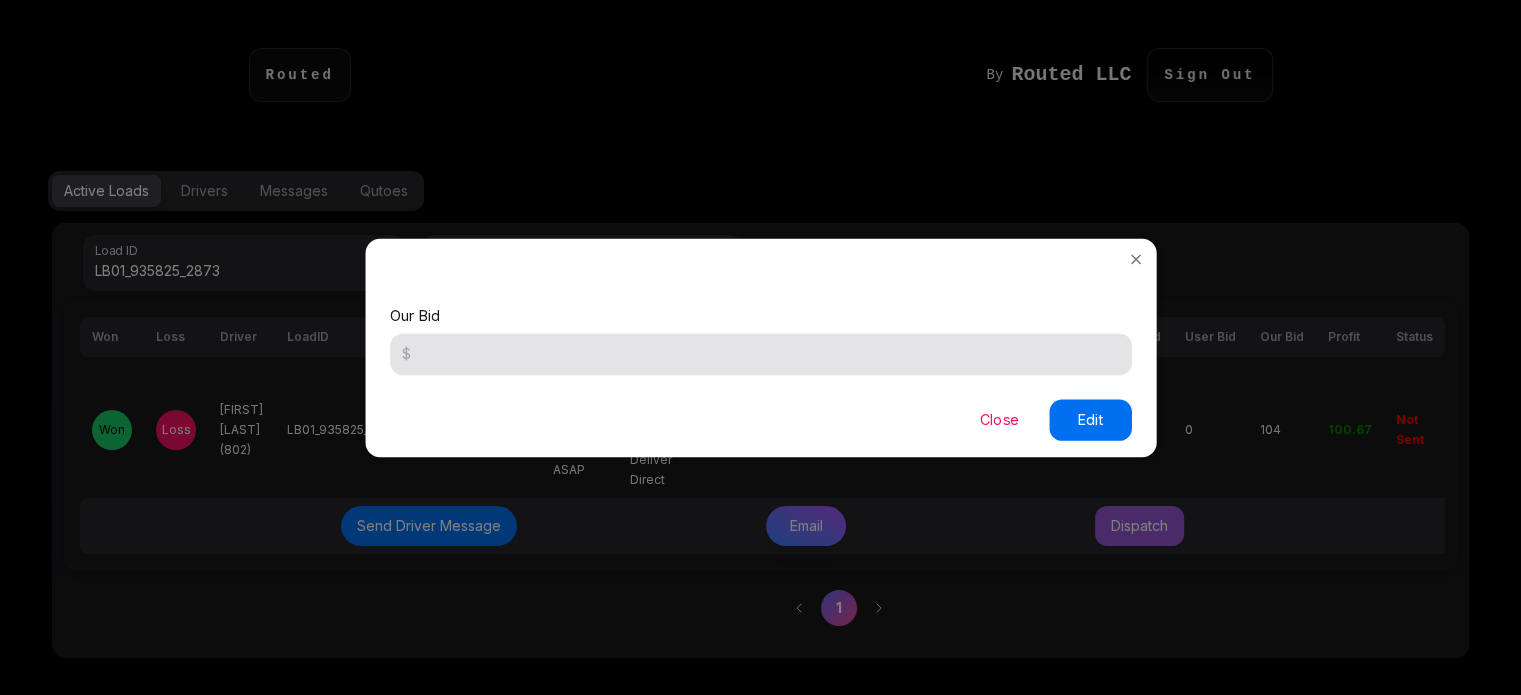 drag, startPoint x: 521, startPoint y: 352, endPoint x: 160, endPoint y: 330, distance: 361.66974 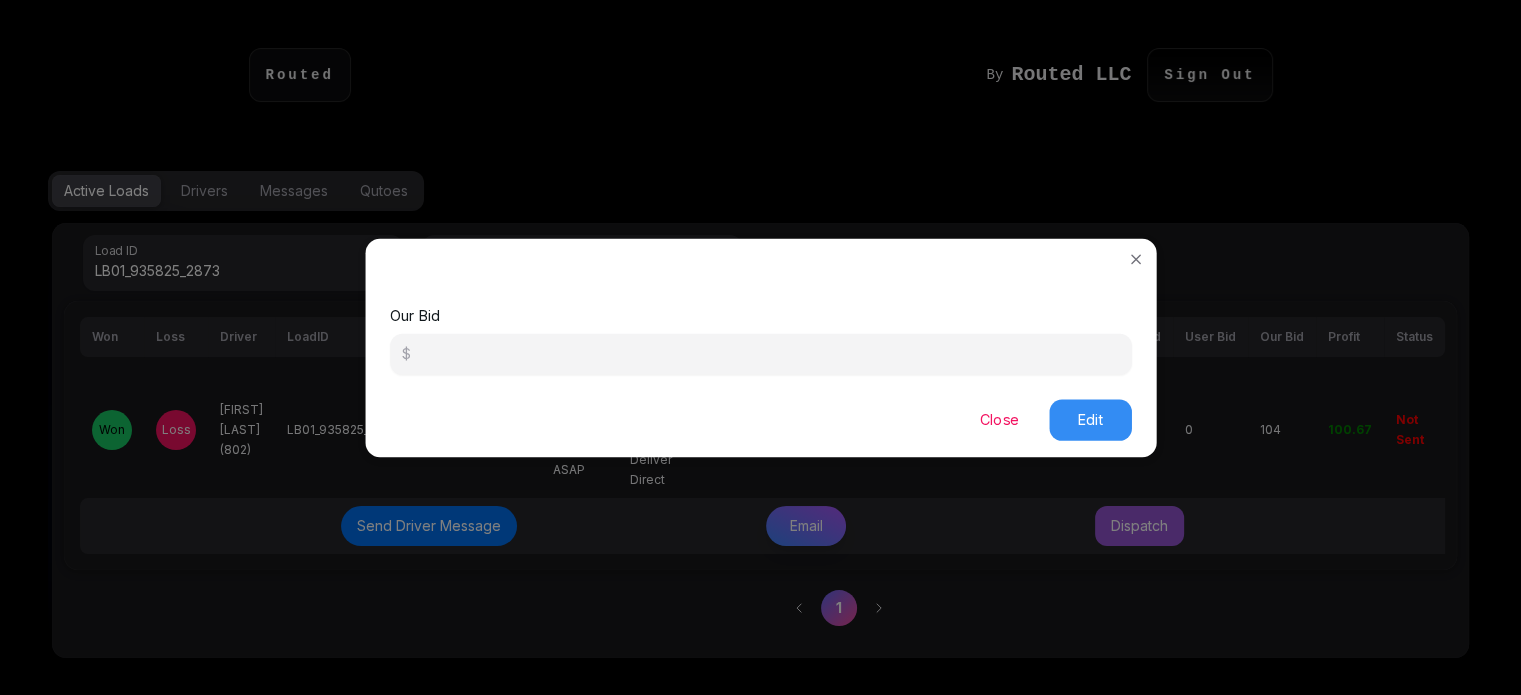 type on "***" 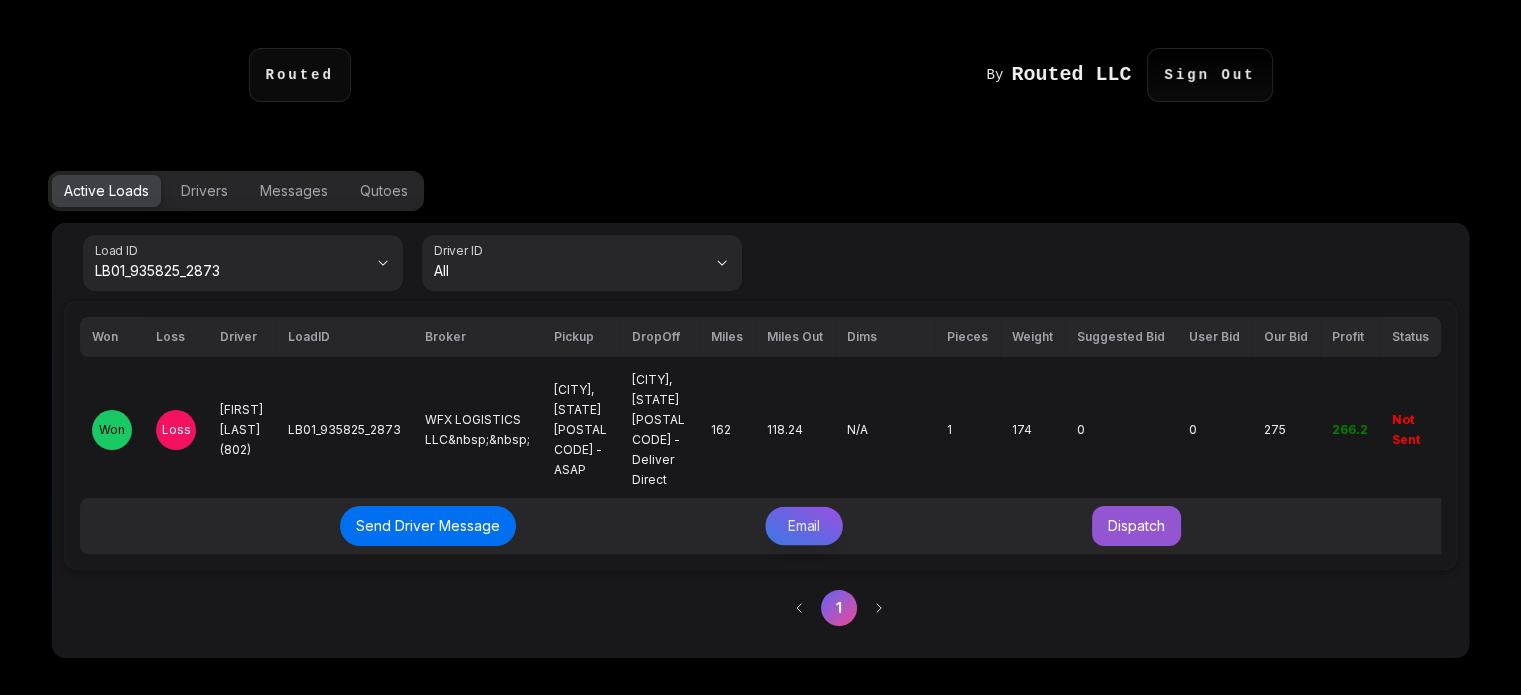 click on "Email" at bounding box center (804, 526) 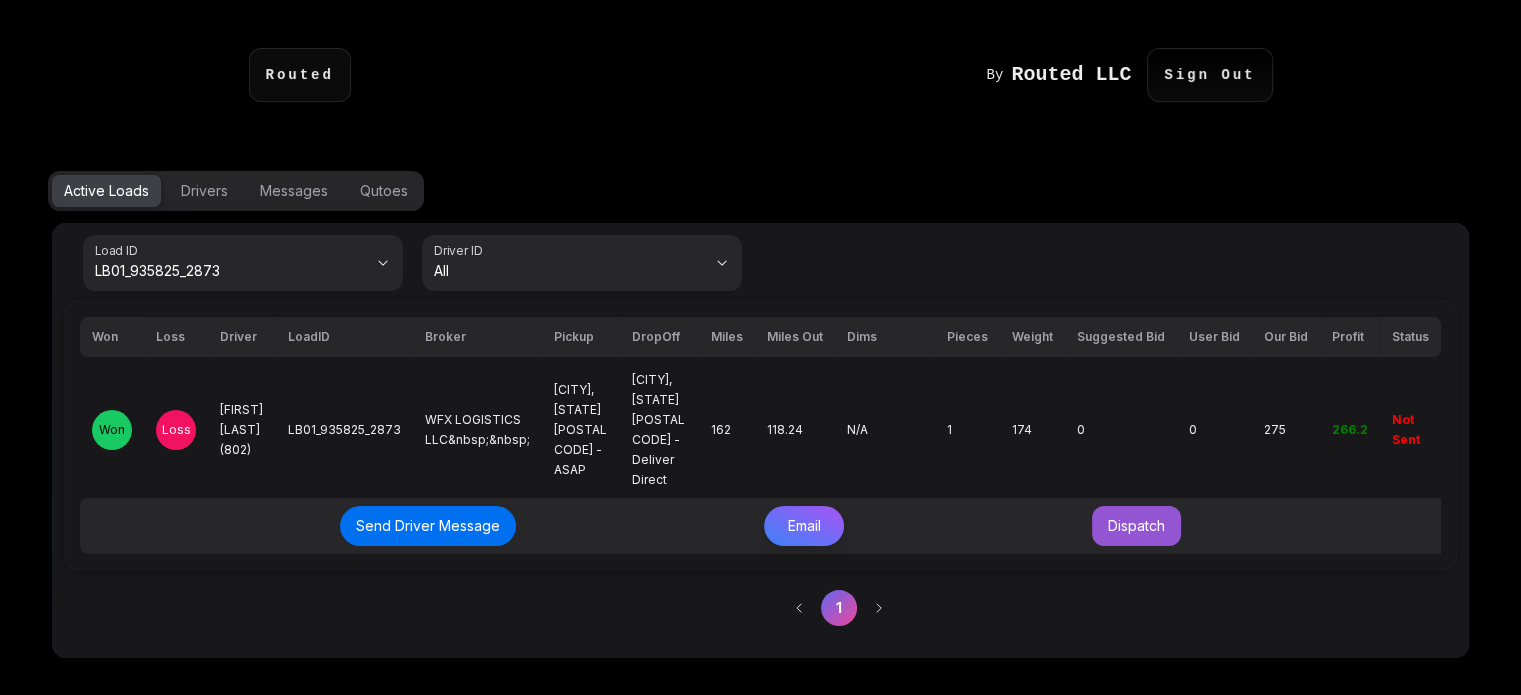 click at bounding box center (1135, 185) 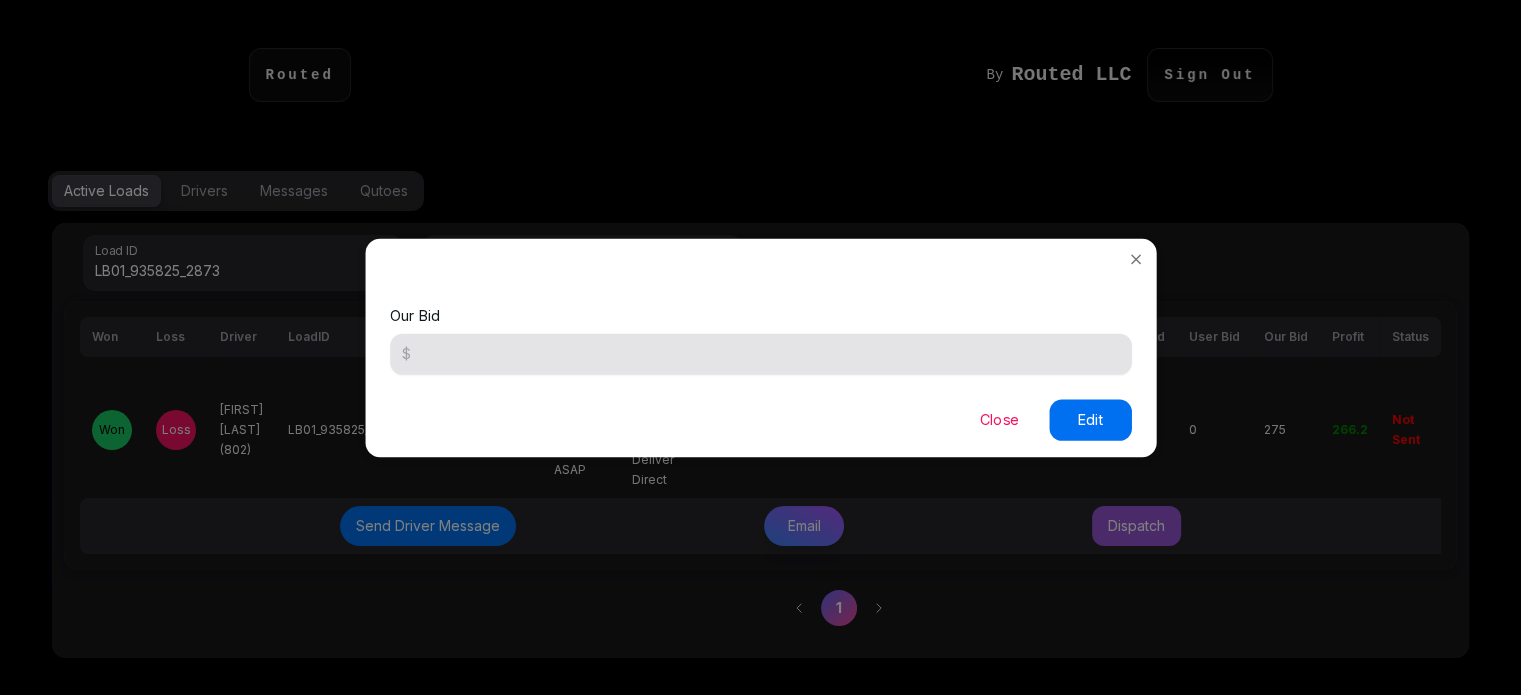 drag, startPoint x: 418, startPoint y: 358, endPoint x: 319, endPoint y: 355, distance: 99.04544 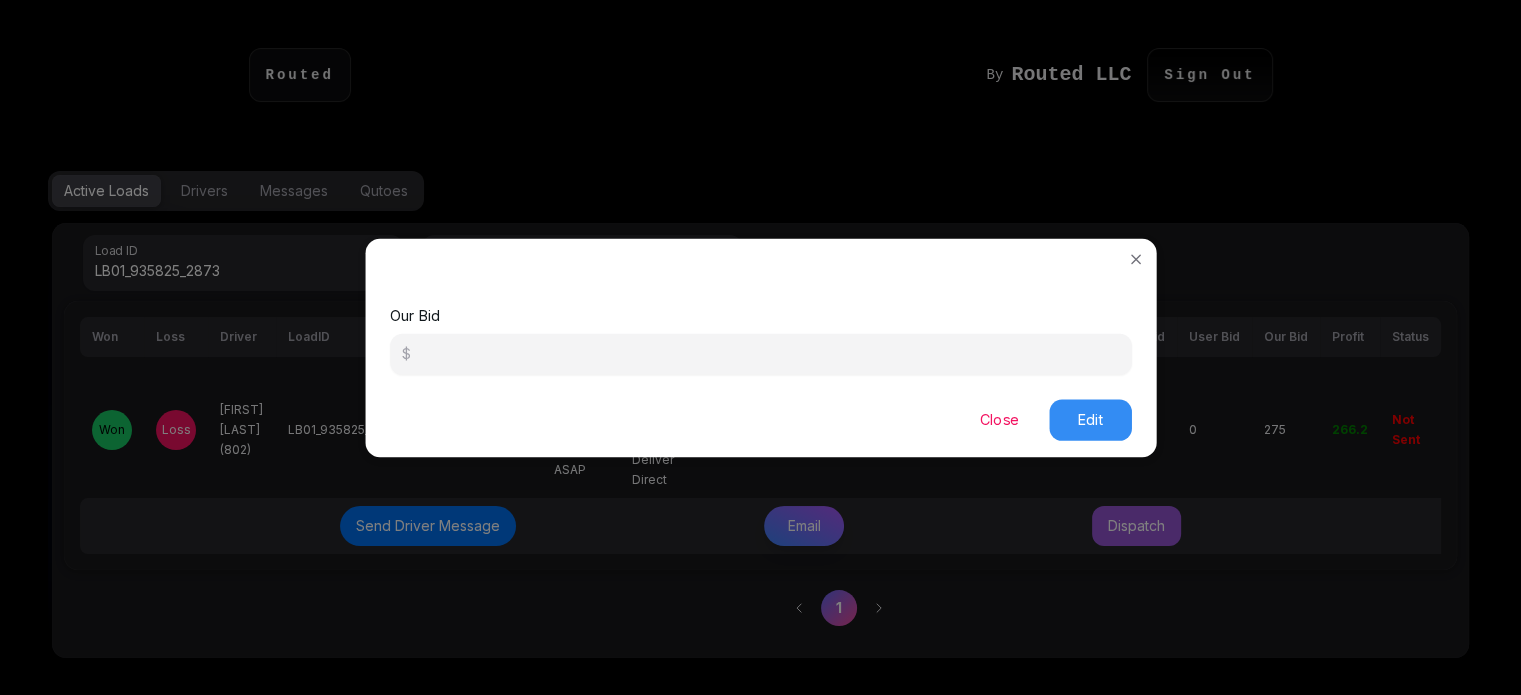 type on "***" 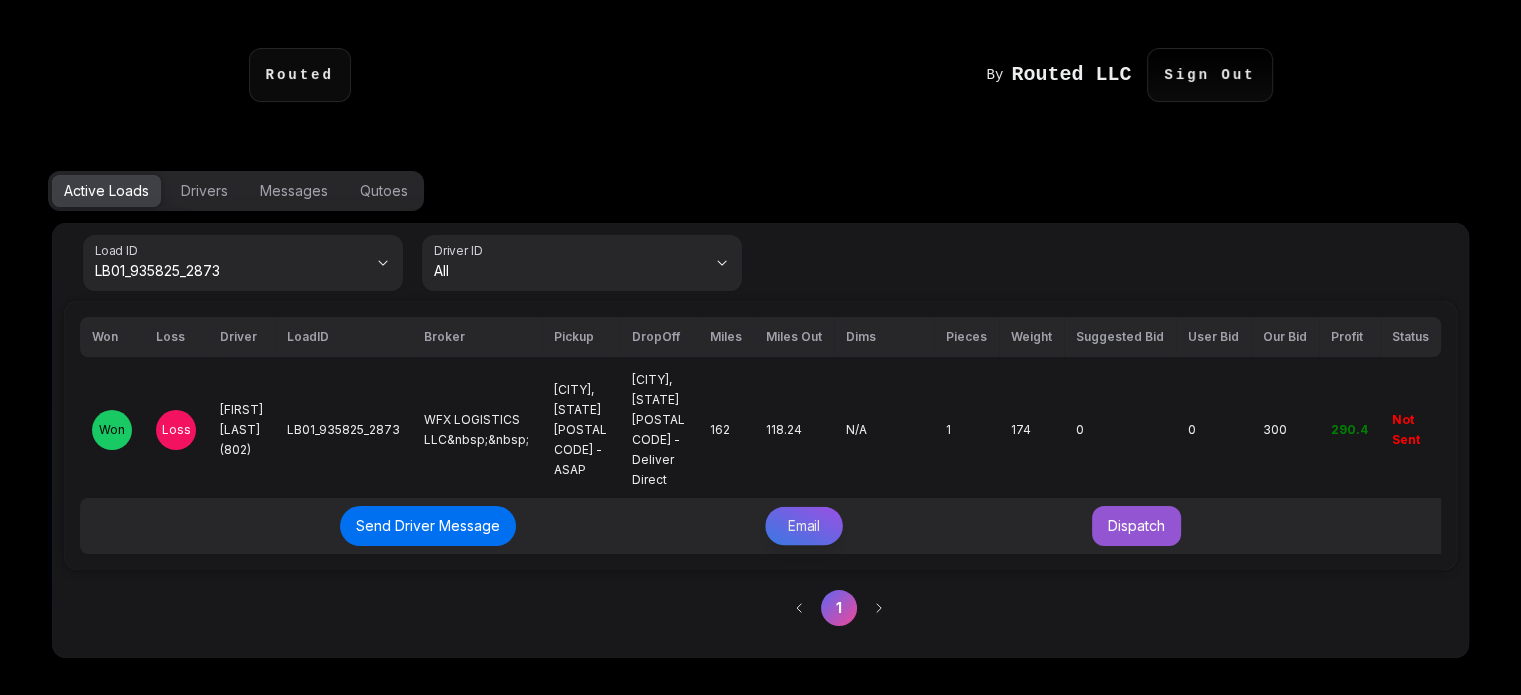 click on "Email" at bounding box center [804, 526] 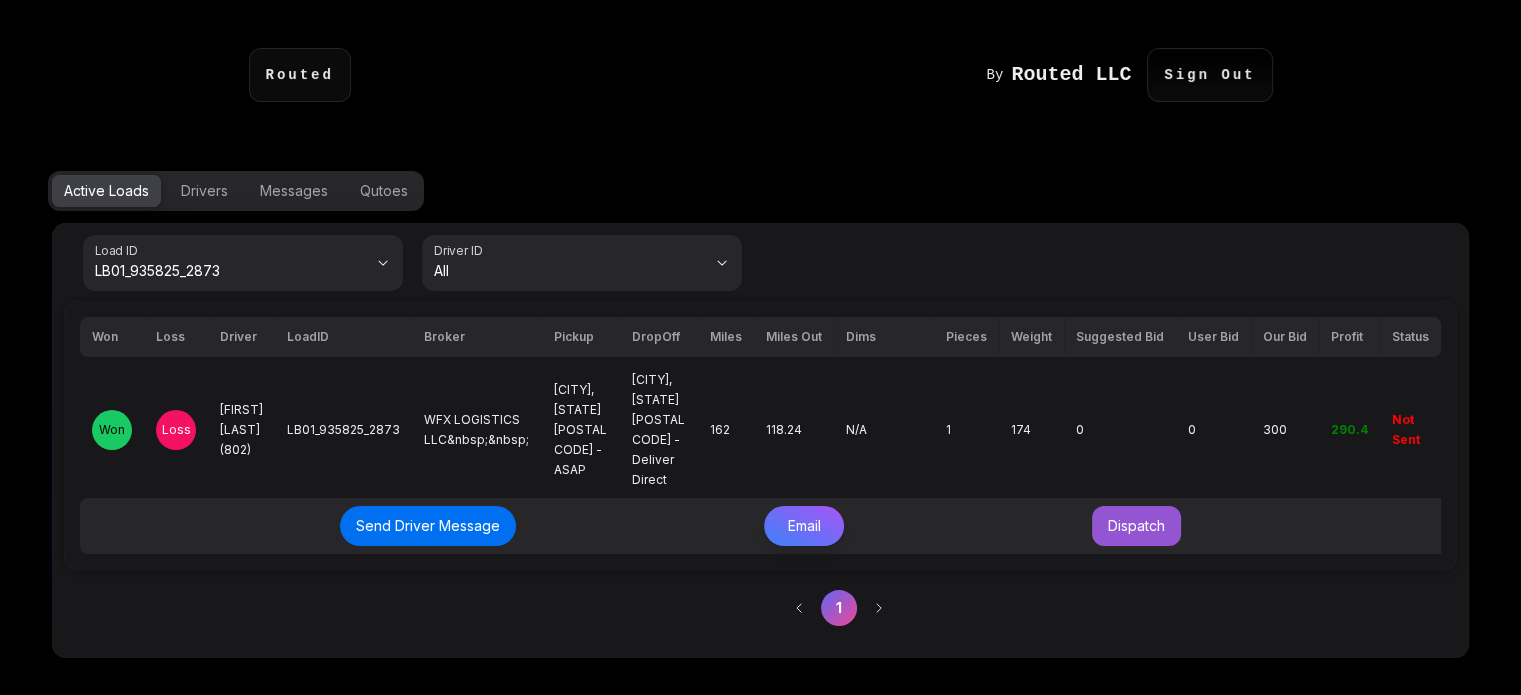 click on "Send Email" at bounding box center (1078, 494) 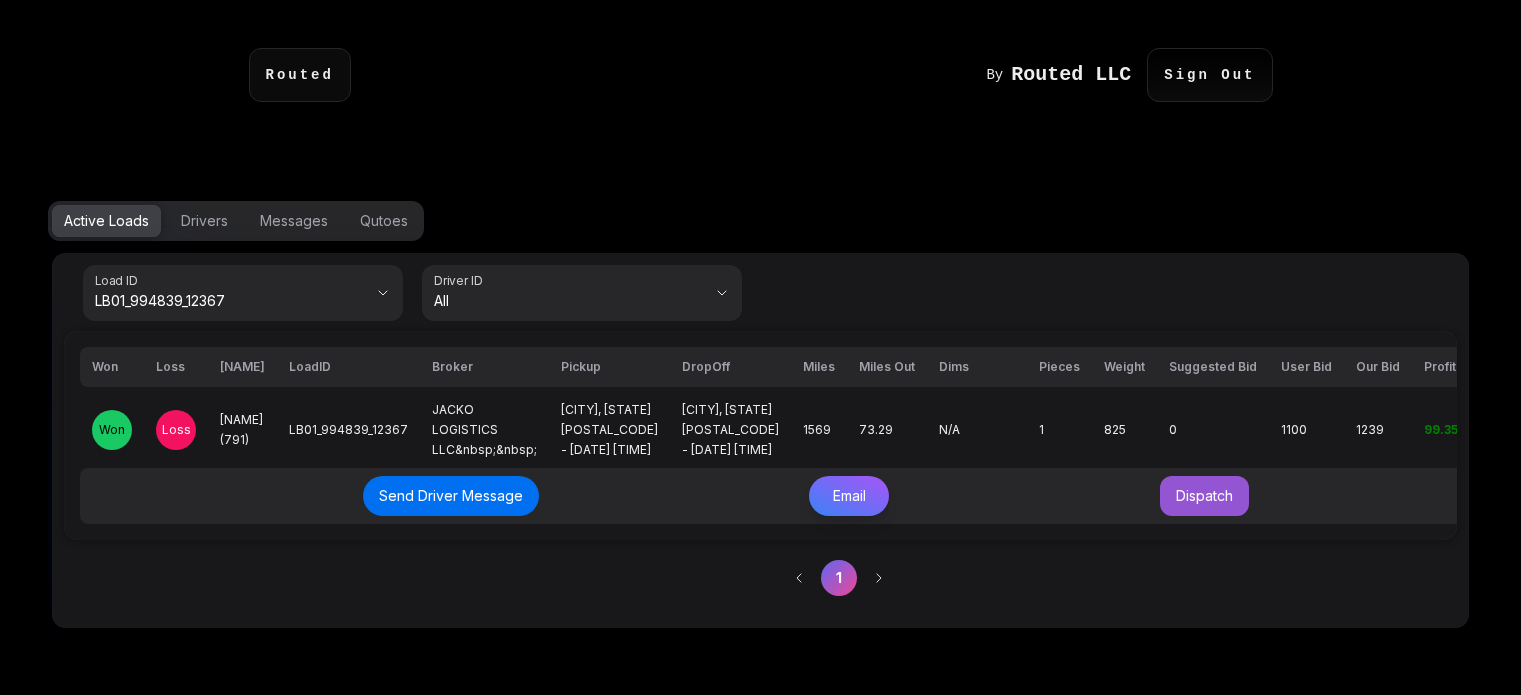 scroll, scrollTop: 72, scrollLeft: 0, axis: vertical 